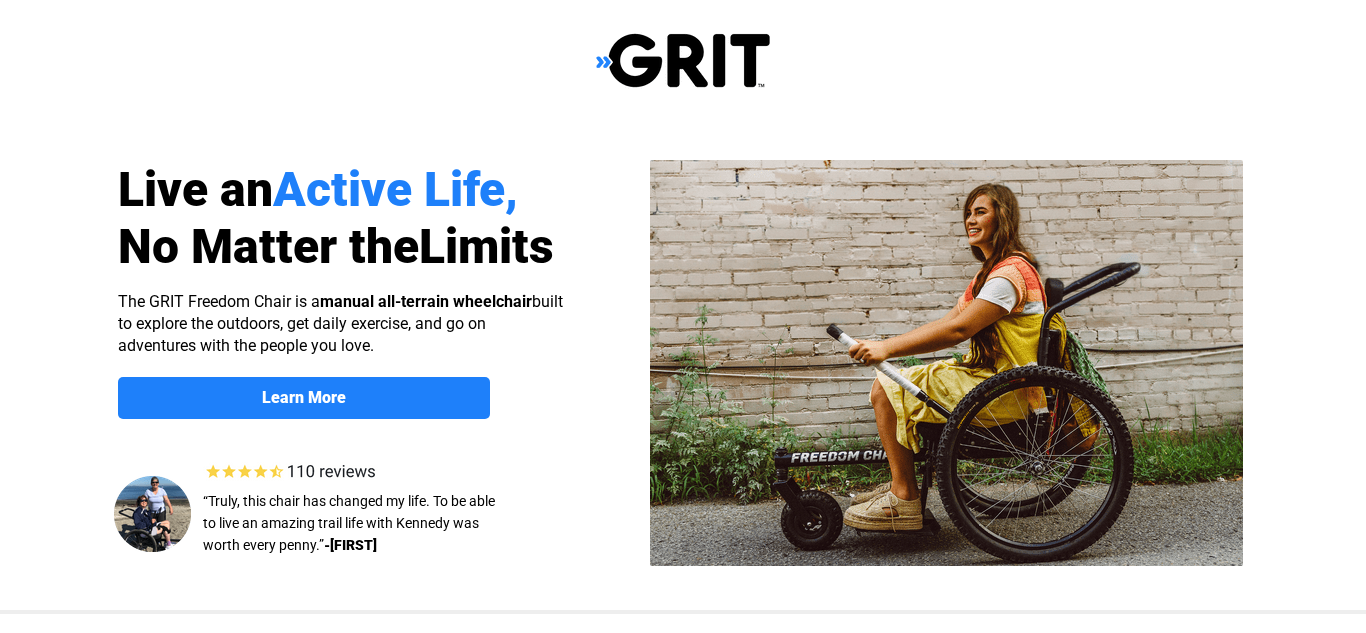 scroll, scrollTop: 0, scrollLeft: 0, axis: both 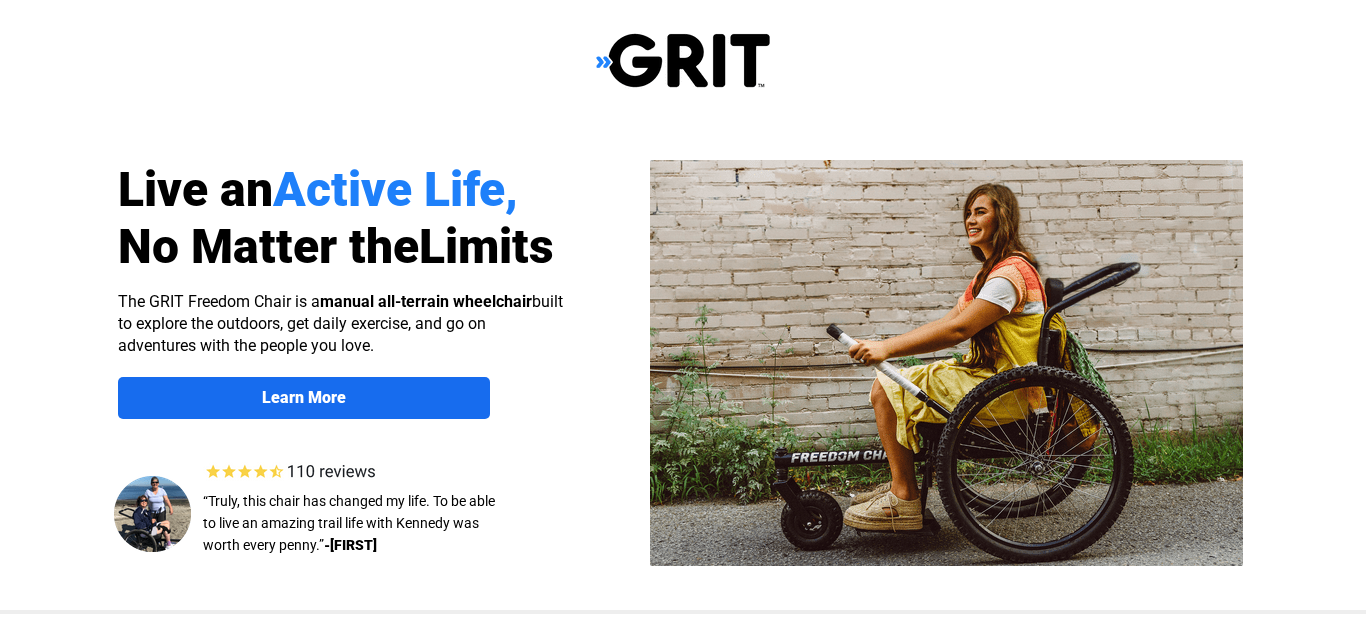 click on "Learn More" at bounding box center [304, 397] 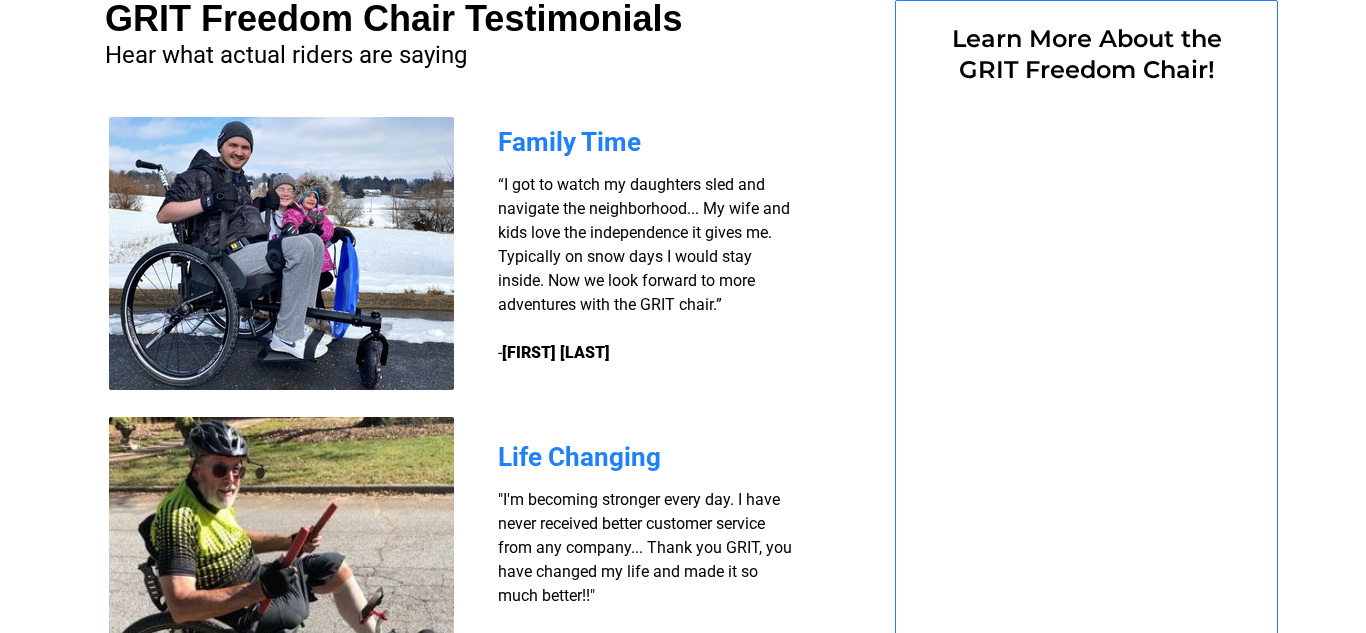 select on "US" 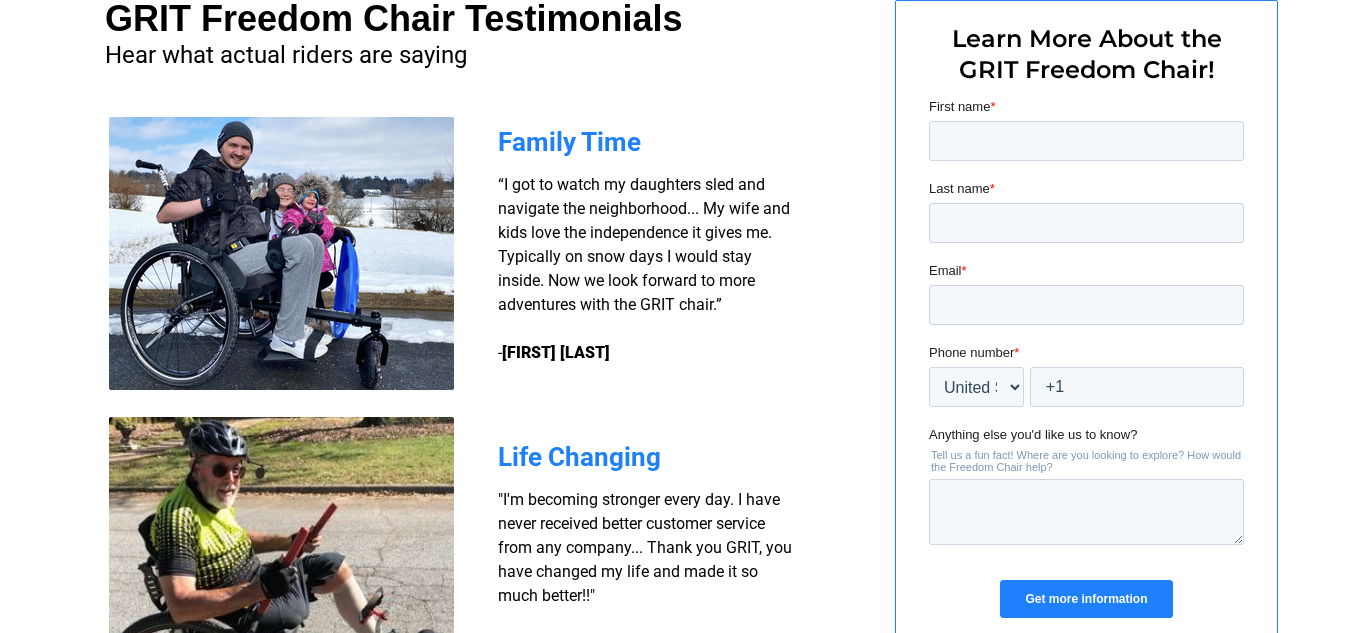 scroll, scrollTop: 1545, scrollLeft: 0, axis: vertical 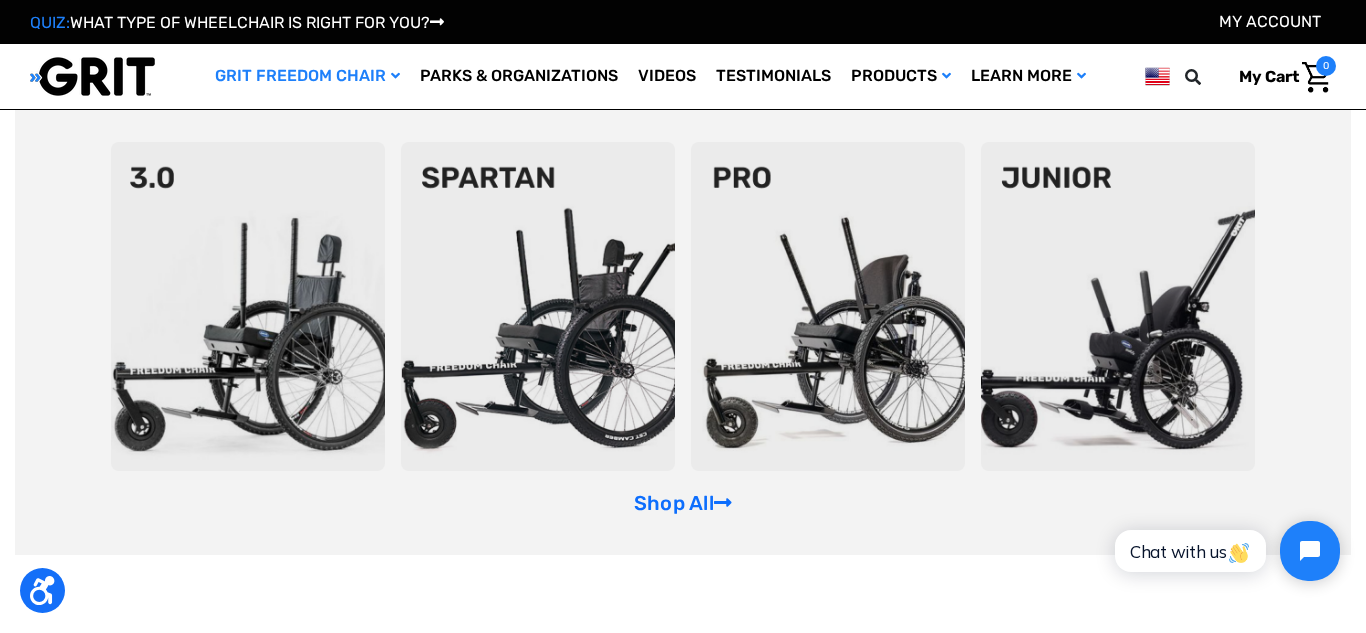 click on "GRIT Freedom Chair" at bounding box center (307, 76) 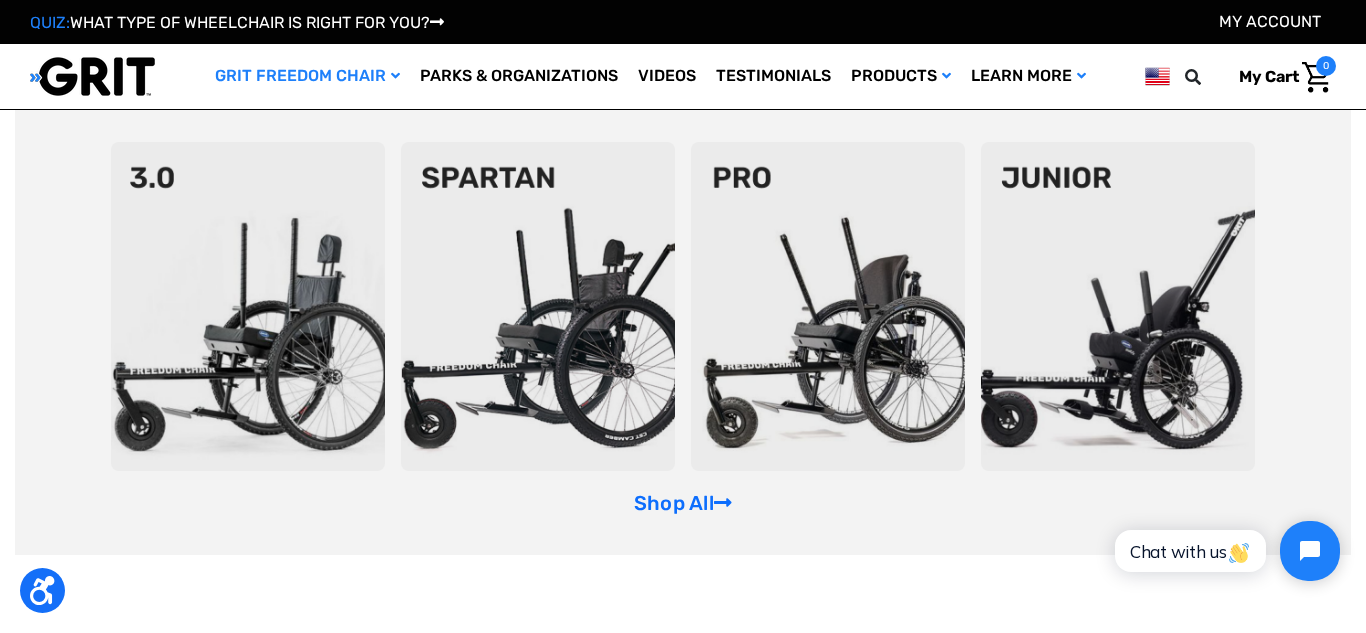 click at bounding box center [683, 306] 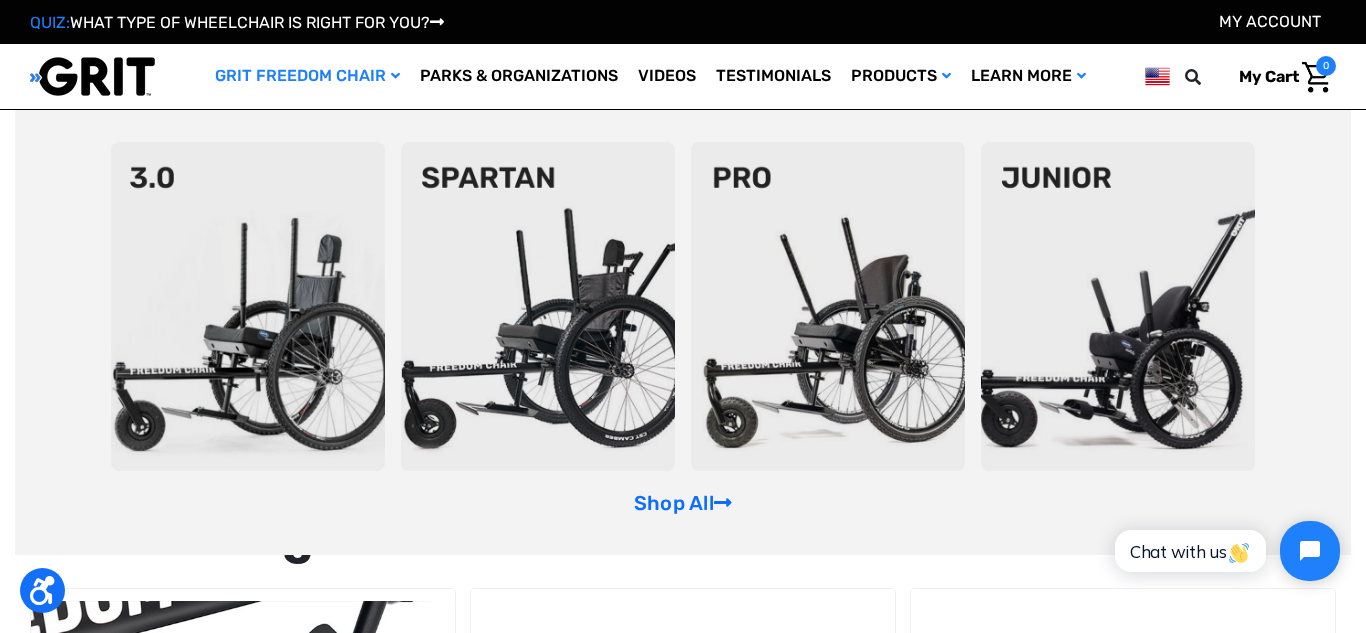 scroll, scrollTop: 1560, scrollLeft: 0, axis: vertical 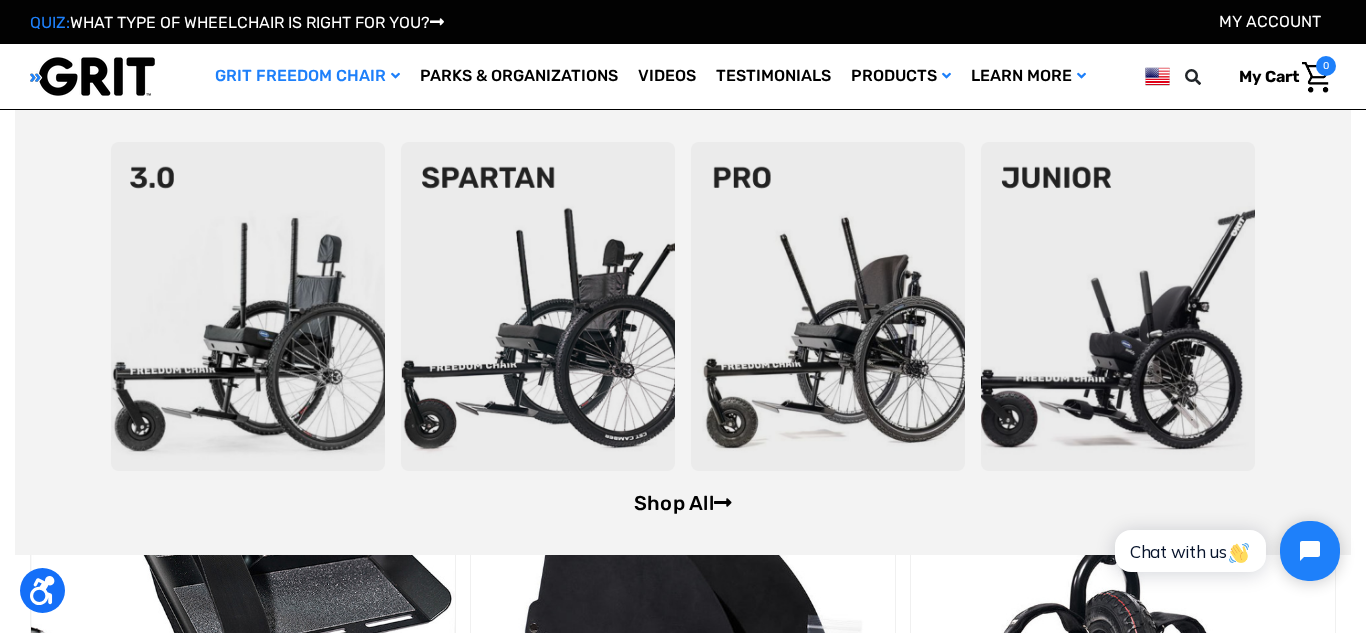 click on "Shop All" at bounding box center [683, 503] 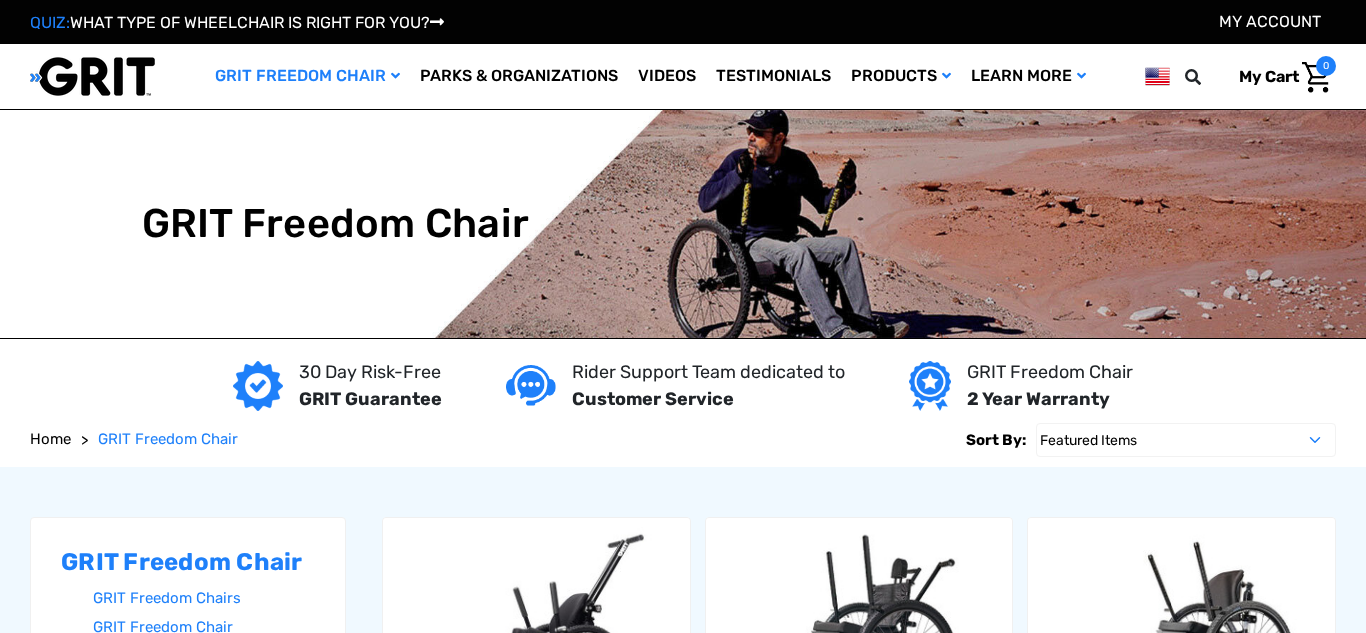 scroll, scrollTop: 0, scrollLeft: 0, axis: both 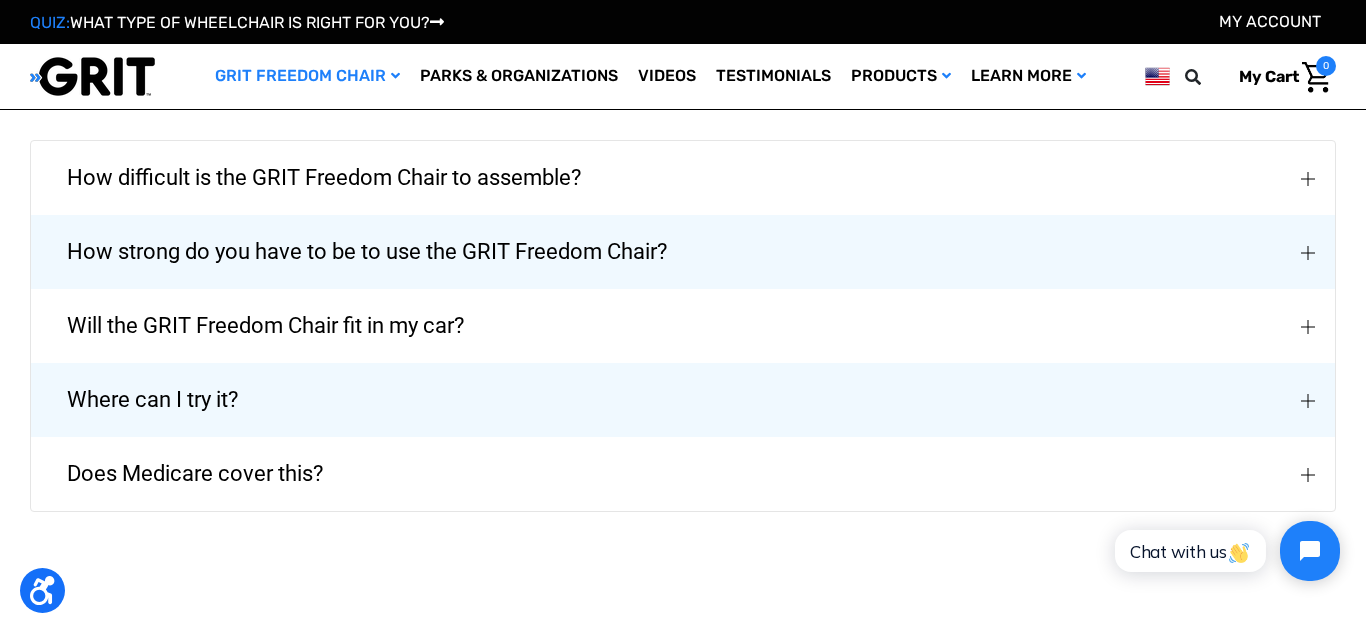 click at bounding box center [1308, 327] 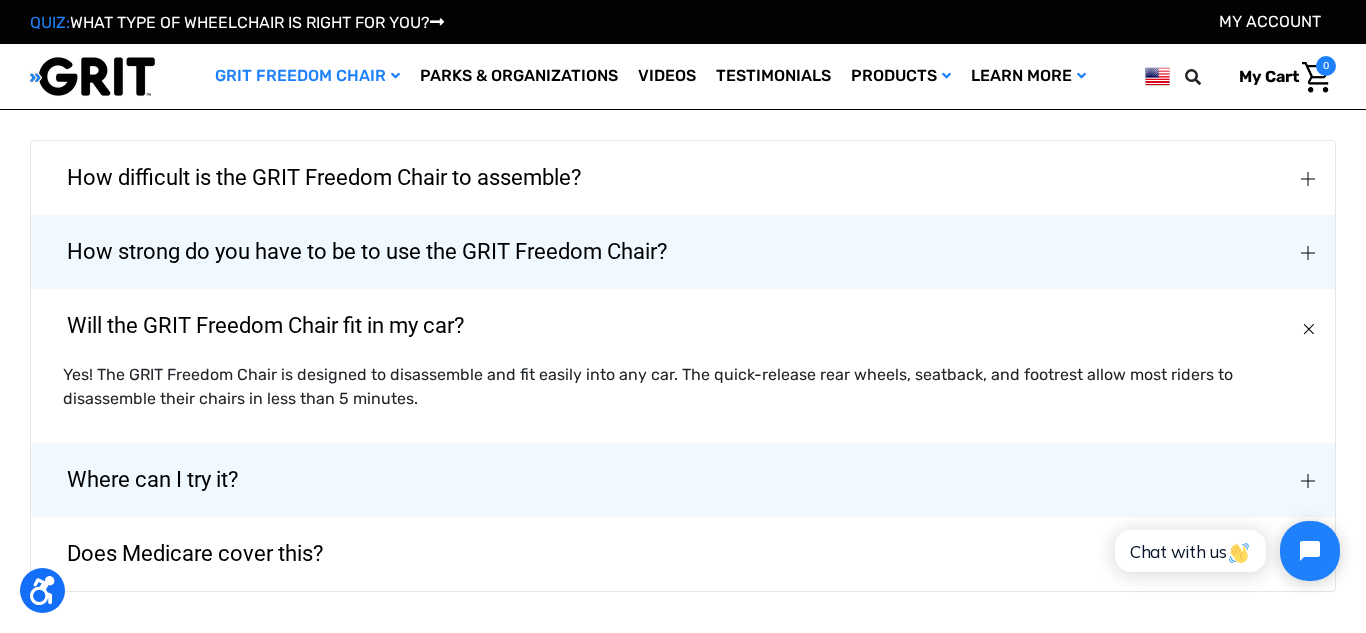 type 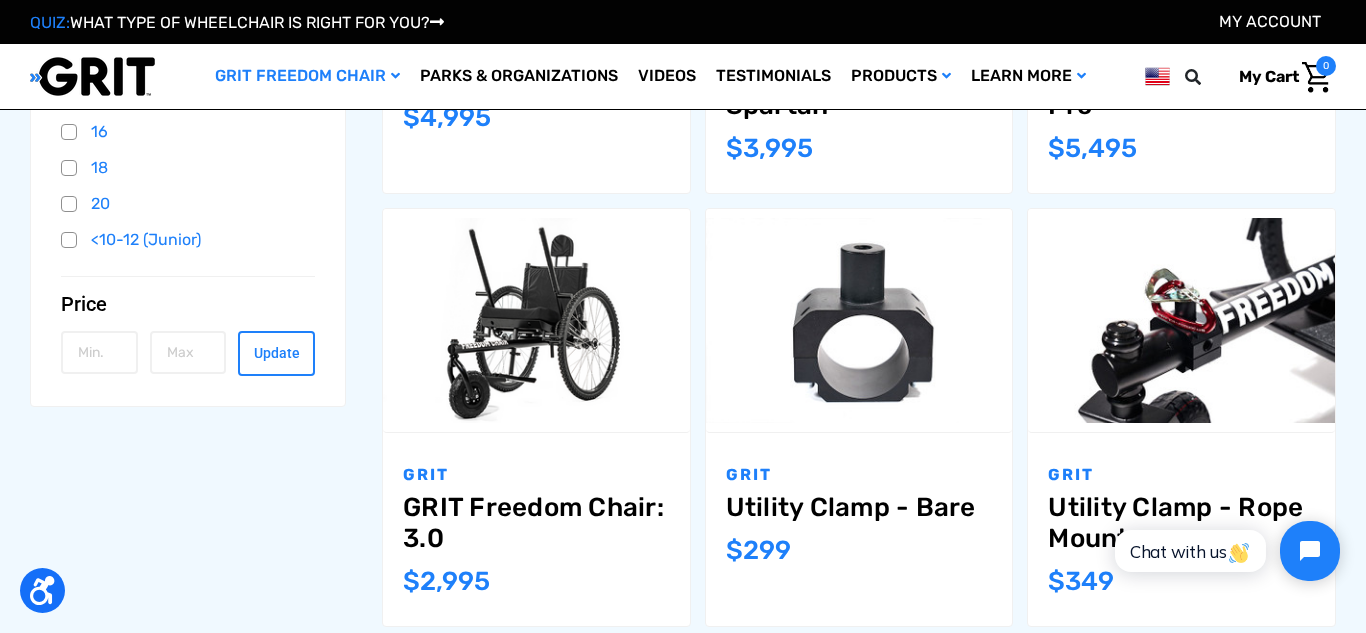 scroll, scrollTop: 640, scrollLeft: 0, axis: vertical 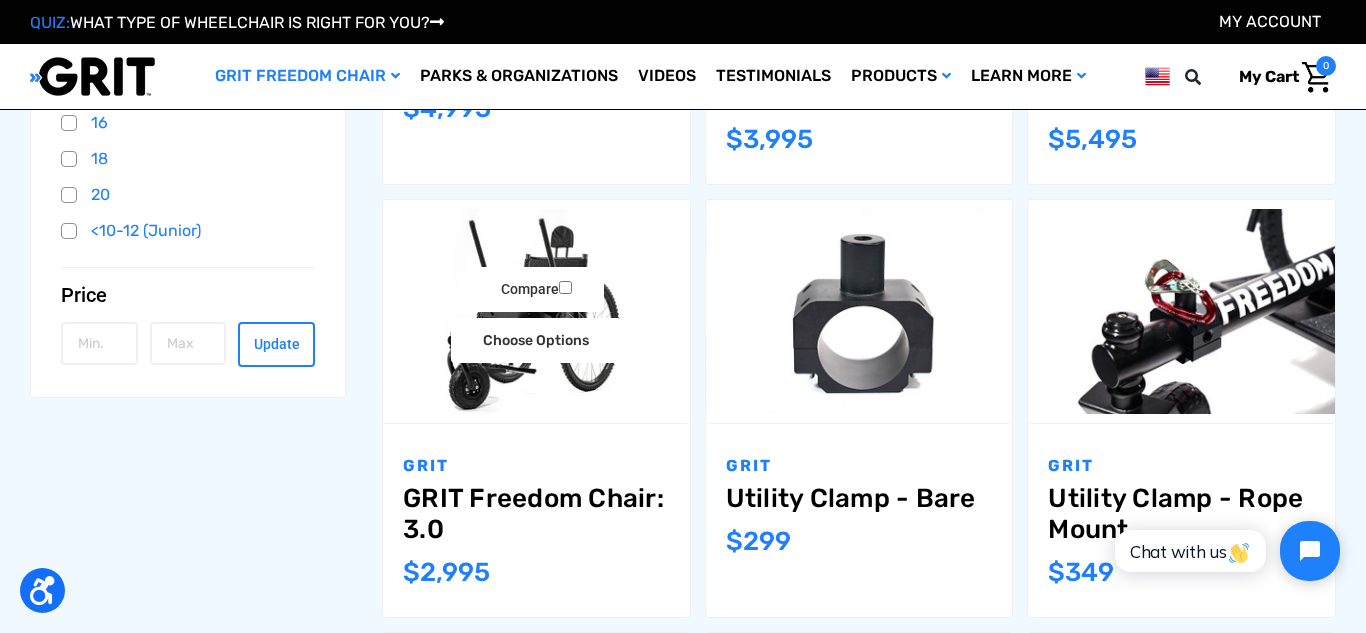 click at bounding box center [536, 311] 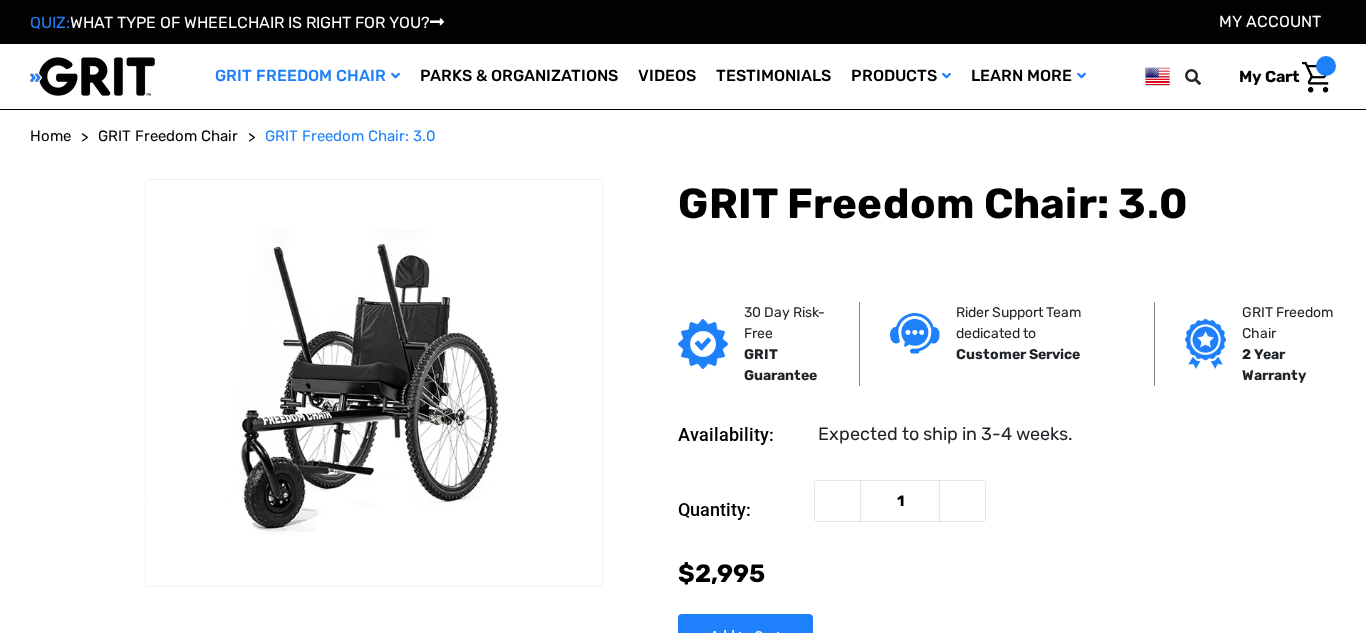 scroll, scrollTop: 0, scrollLeft: 0, axis: both 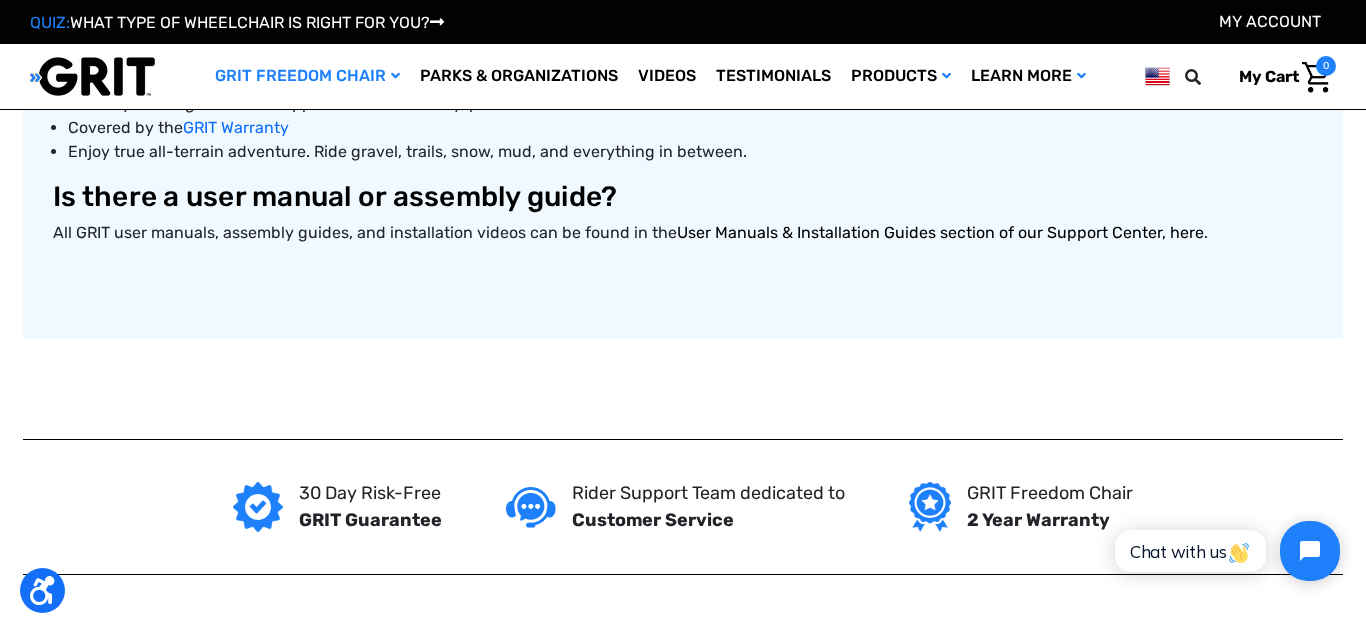 click on "User Manuals & Installation Guides section of our Support Center, here" at bounding box center (940, 232) 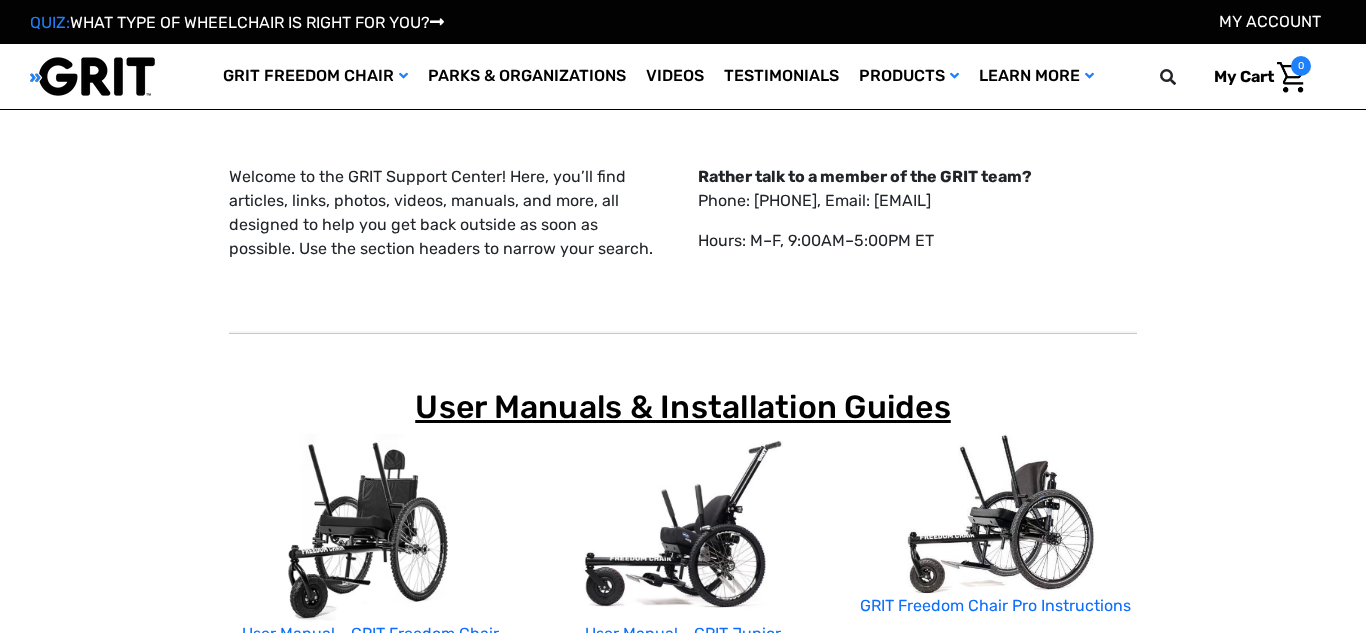 scroll, scrollTop: 151, scrollLeft: 0, axis: vertical 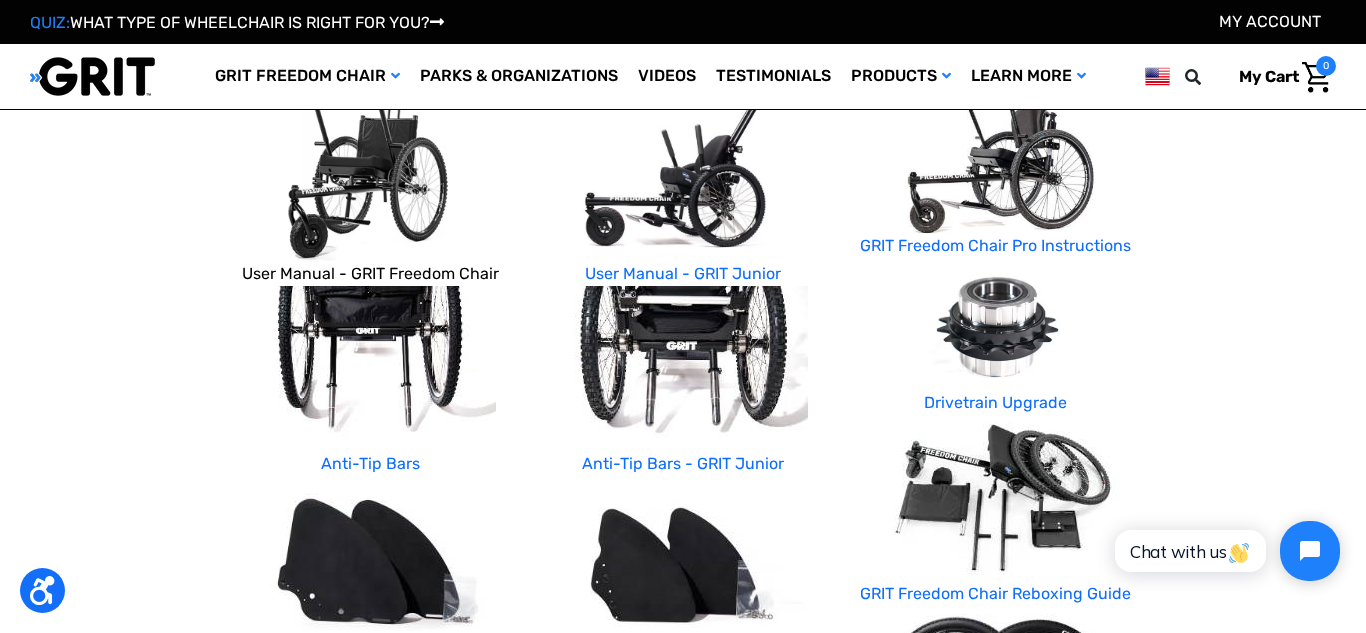 click on "User Manual - GRIT Freedom Chair" at bounding box center (370, 273) 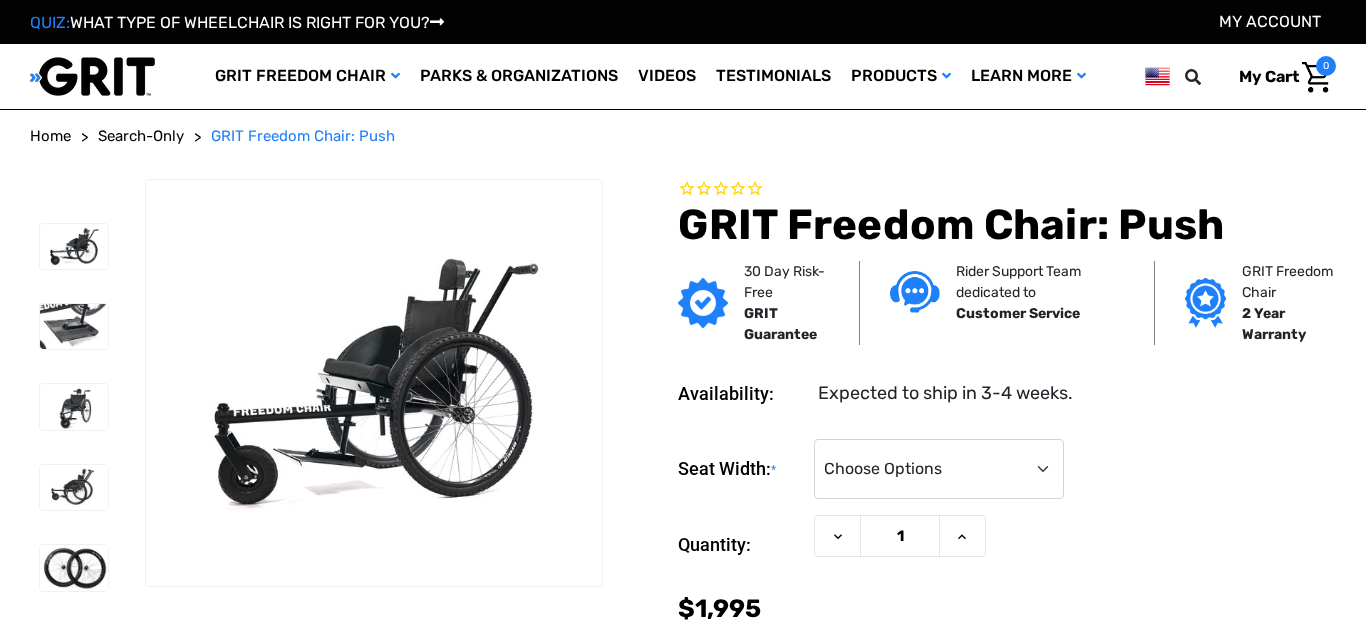 scroll, scrollTop: 0, scrollLeft: 0, axis: both 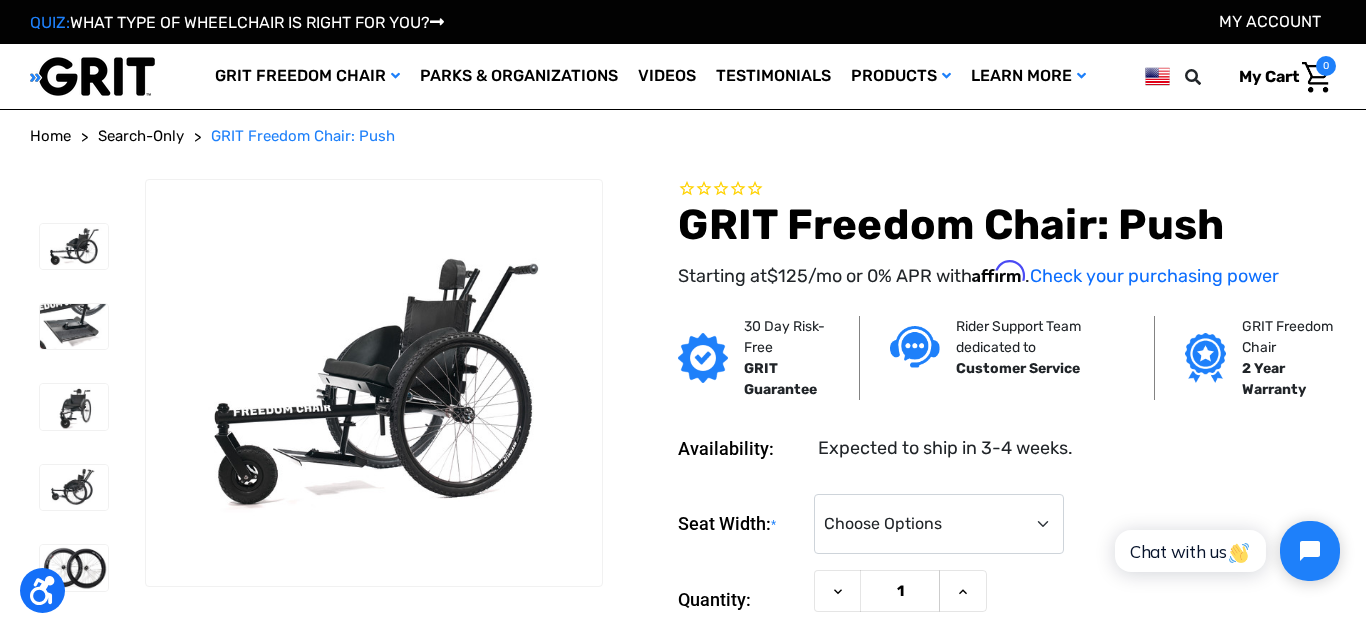 click on "Chat with us" 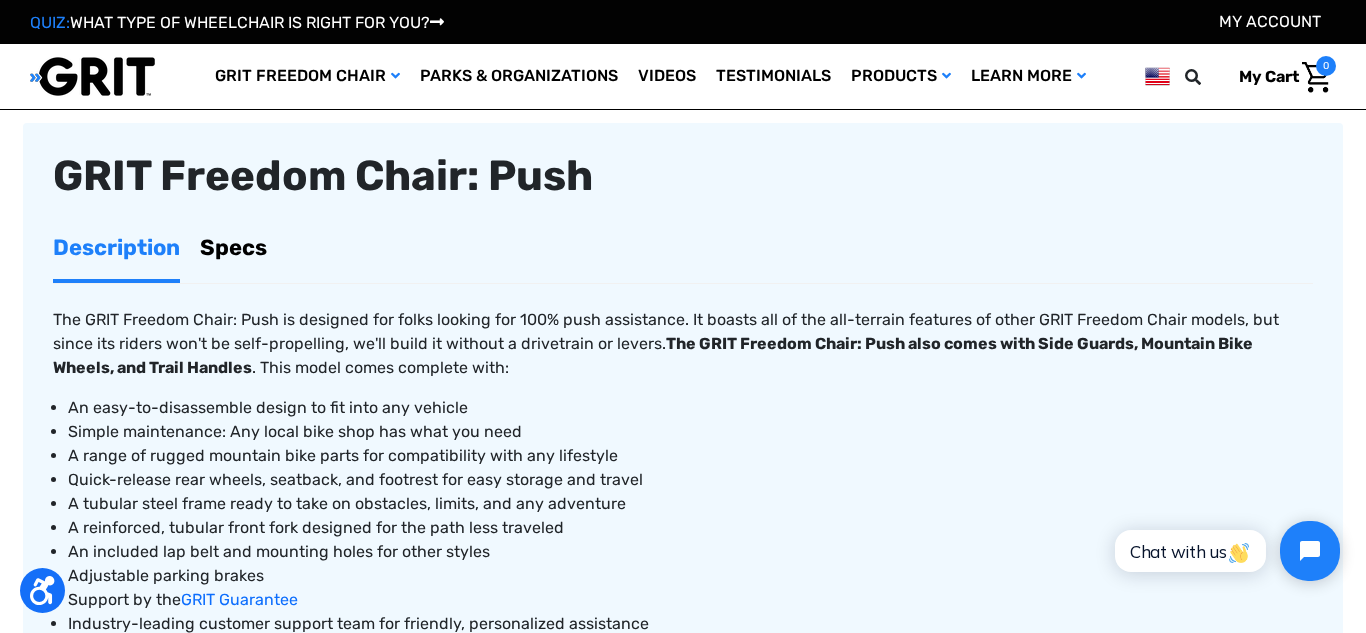 scroll, scrollTop: 680, scrollLeft: 0, axis: vertical 